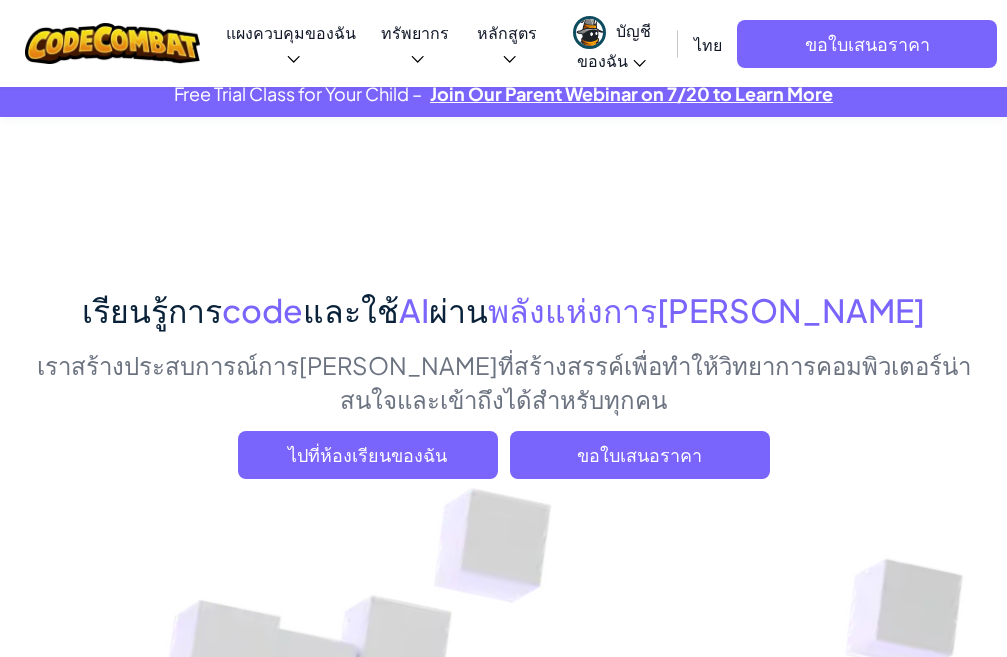 scroll, scrollTop: 0, scrollLeft: 0, axis: both 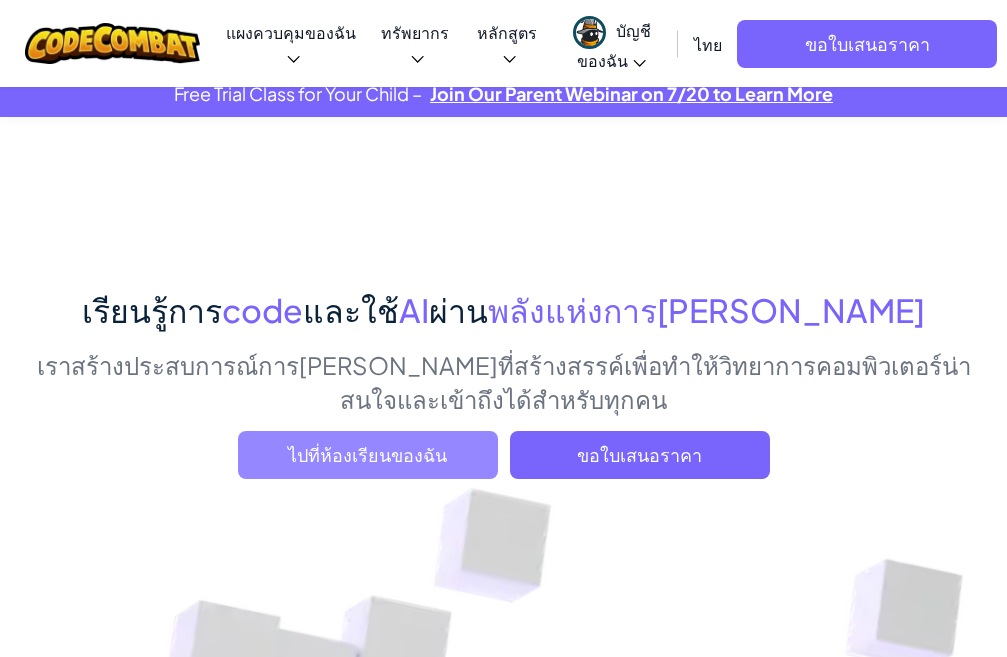 click on "ไปที่ห้องเรียนของฉัน" at bounding box center (368, 455) 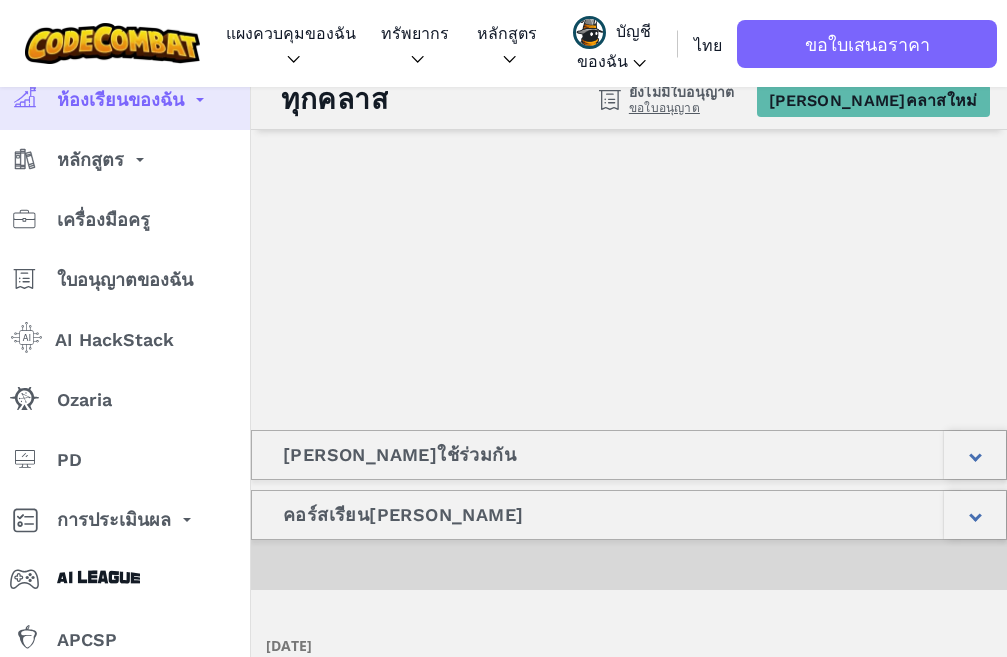 click on "ขอใบอนุญาต" at bounding box center (682, 108) 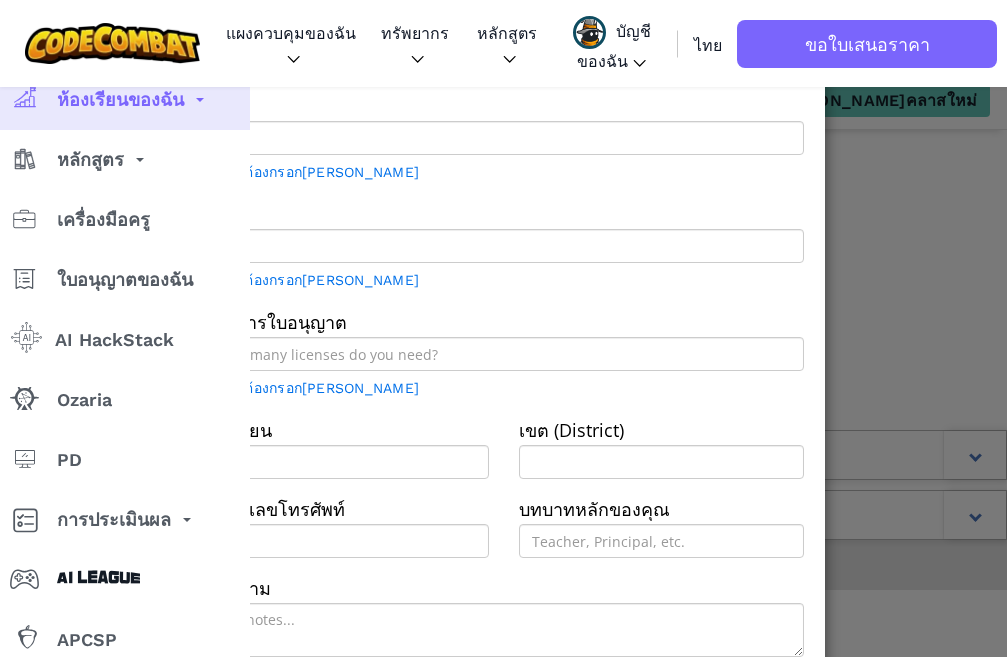 type on "พลัทร ถึง[PERSON_NAME]" 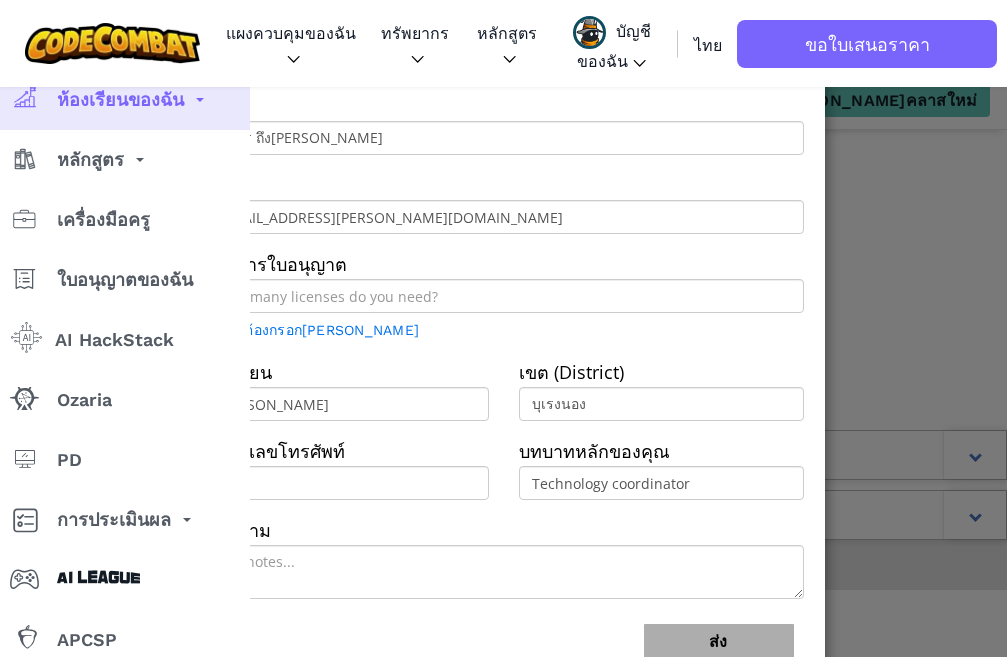 click on "Contact Our Classroom Team       Send us a message and our classroom success team will be in touch to help find the best solution for your students' needs!     ชื่อ    พลัทร ถึงคำภู      อีเมล    09770@khamphoempittaya.ac.th        ต้องการใบอนุญาต       จำเป็นต้องกรอกช่องนี้
โรงเรียน    คำเพิ่ม    เขต (District)    บุเรงนอง    หมายเลขโทรศัพท์       บทบาทหลักของคุณ    Technology coordinator    ข้อความ
ส่ง" at bounding box center (503, 328) 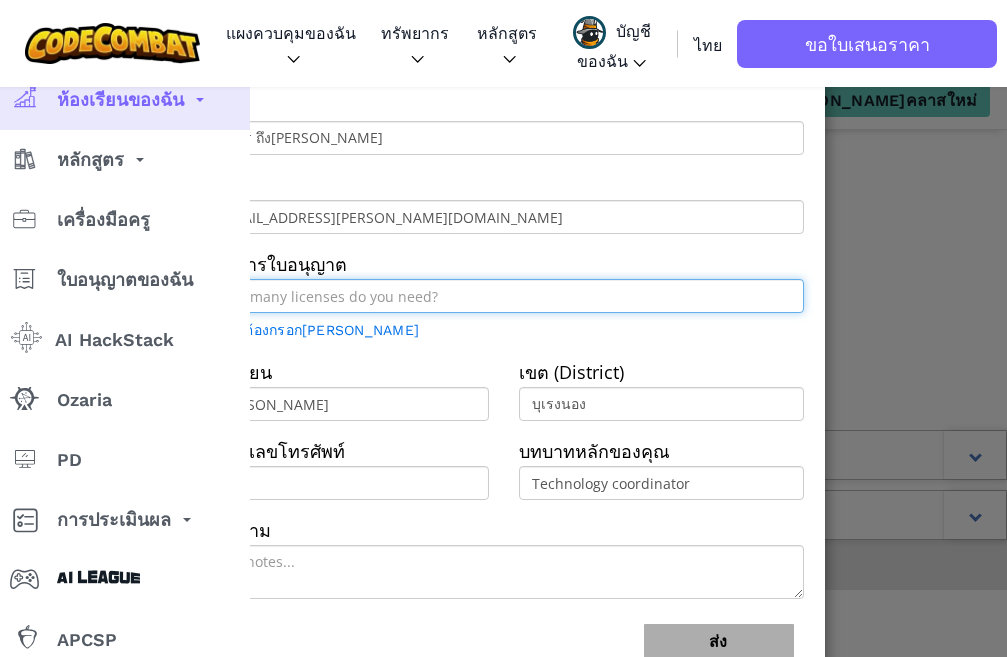 click at bounding box center (504, 296) 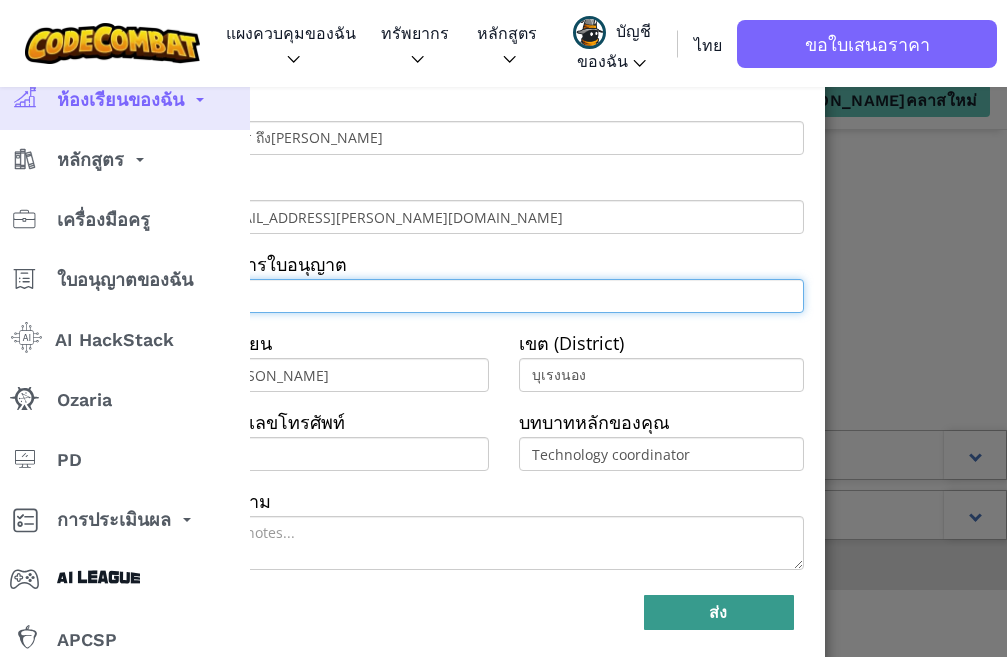 type on "01" 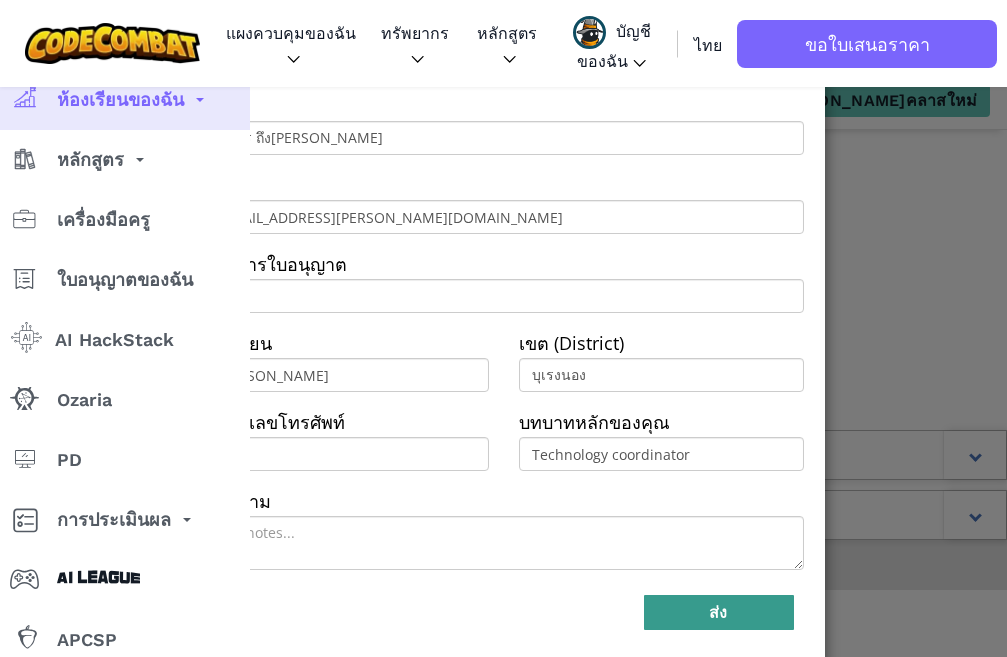 click on "ส่ง" at bounding box center (719, 612) 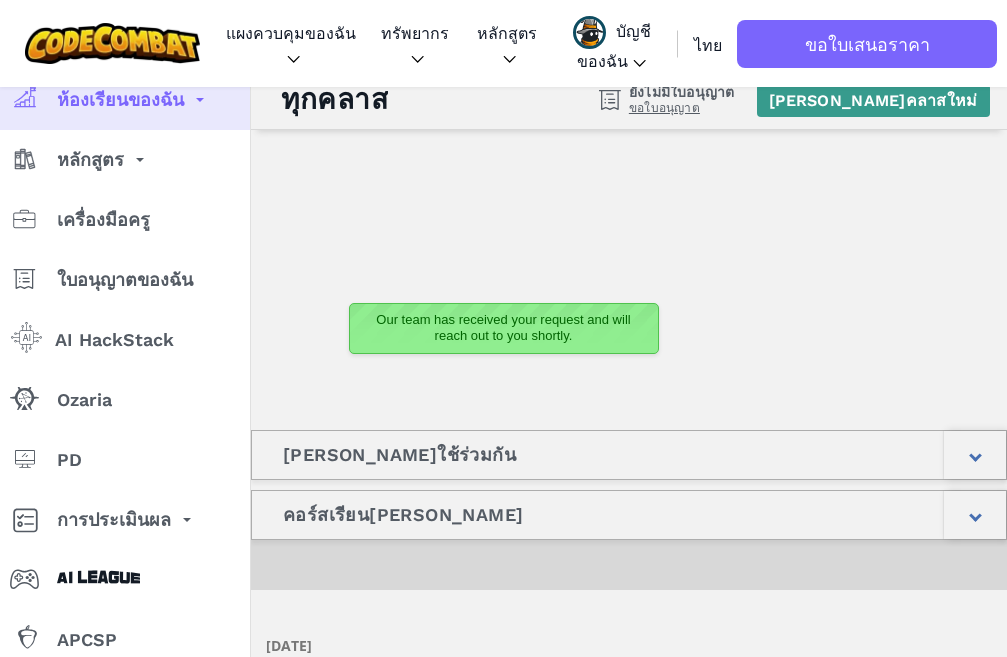 click on "[PERSON_NAME]คลาสใหม่" at bounding box center (873, 100) 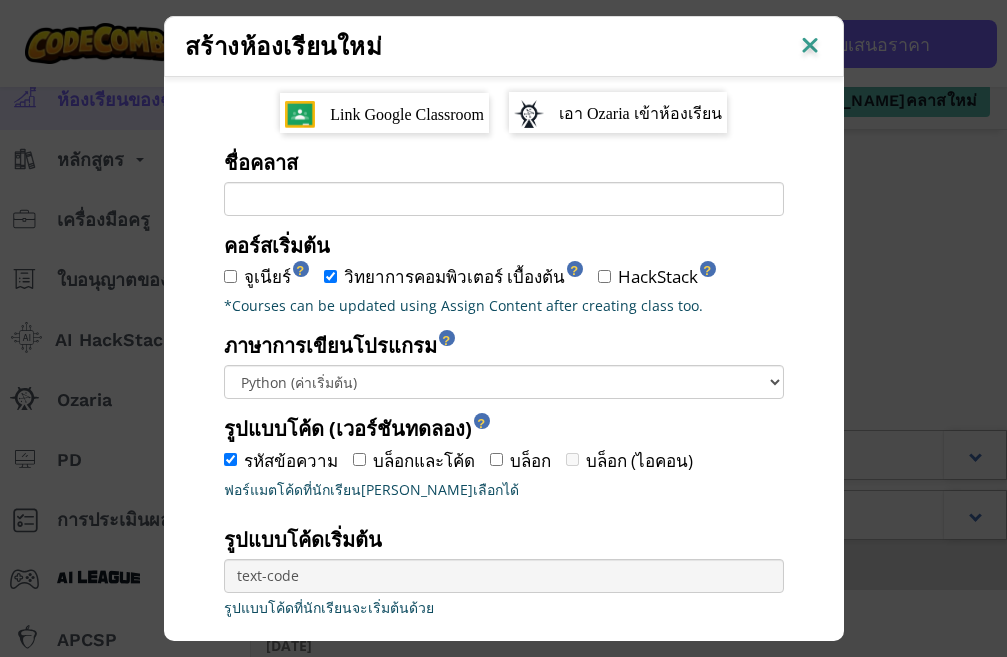 click on "Link Google Classroom" at bounding box center [407, 114] 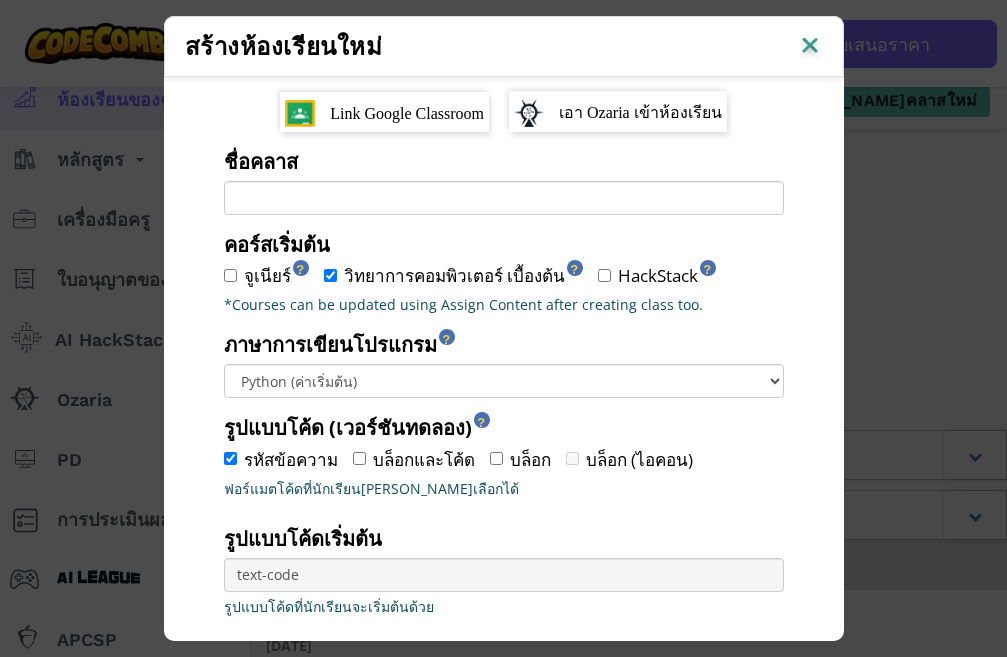 scroll, scrollTop: 0, scrollLeft: 0, axis: both 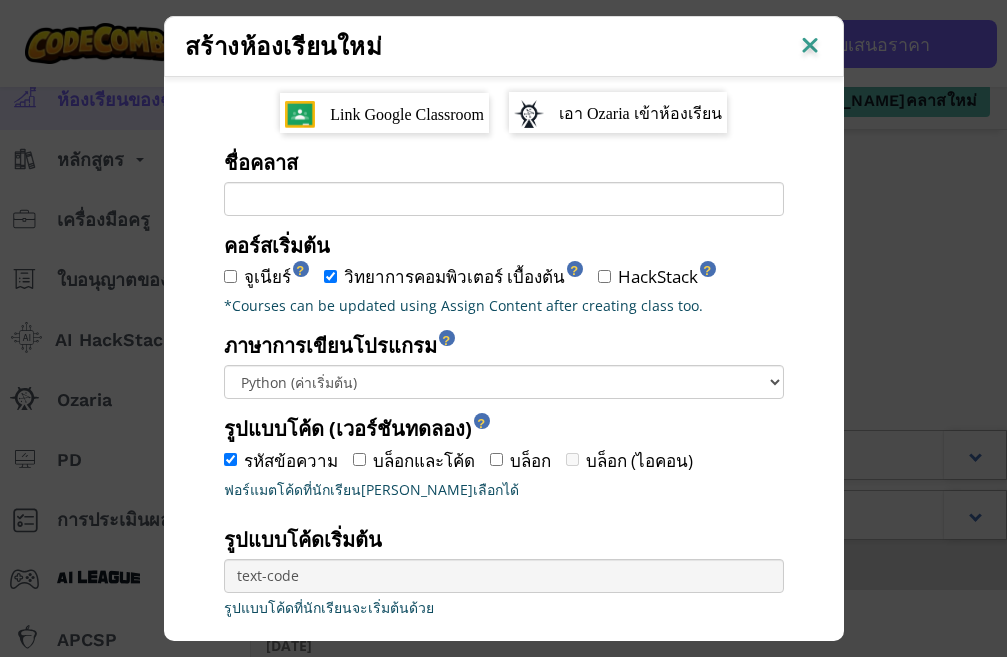 click at bounding box center (810, 47) 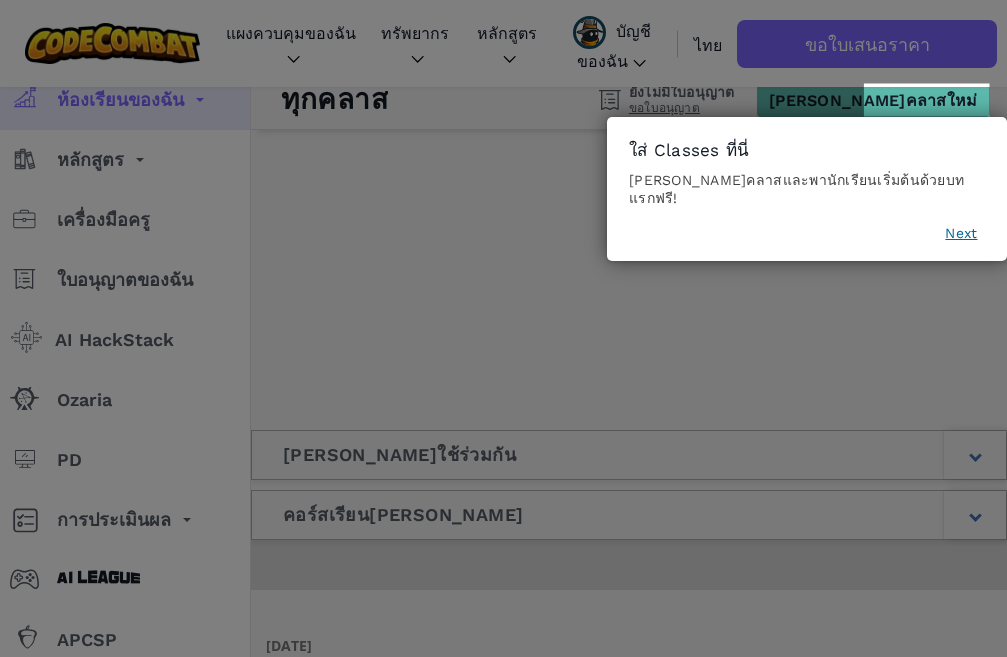 click 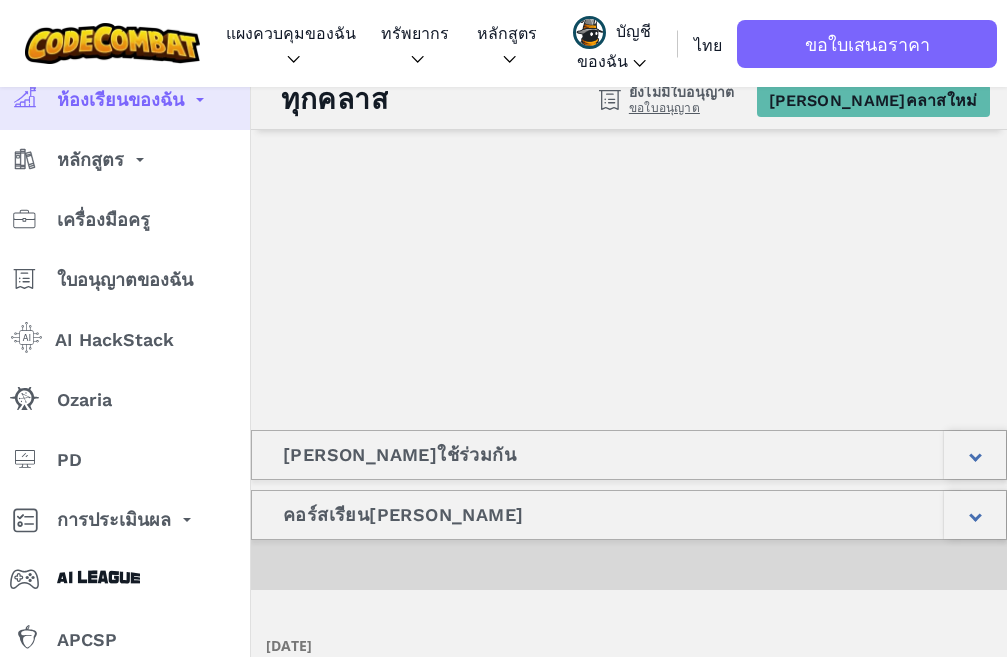 scroll, scrollTop: 0, scrollLeft: 0, axis: both 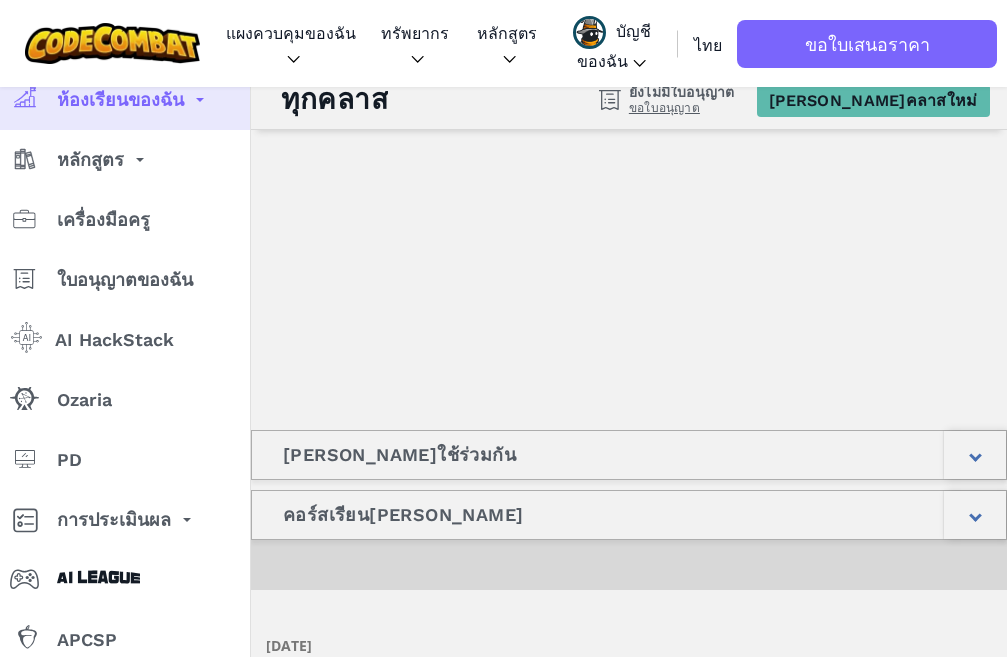 click on "บัญชีของฉัน" at bounding box center (614, 45) 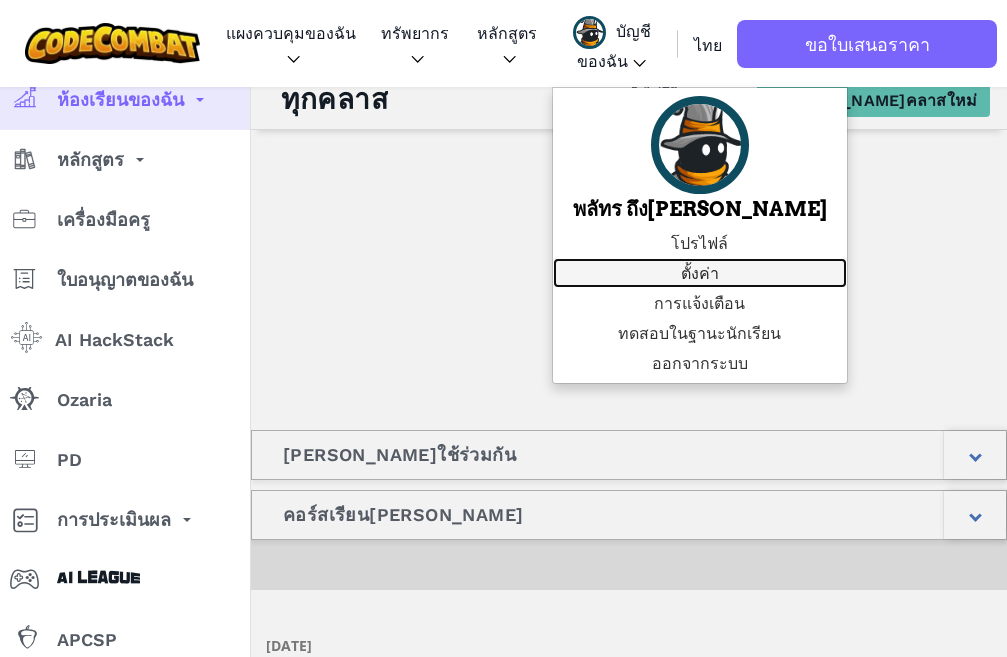 click on "ตั้งค่า" at bounding box center [700, 273] 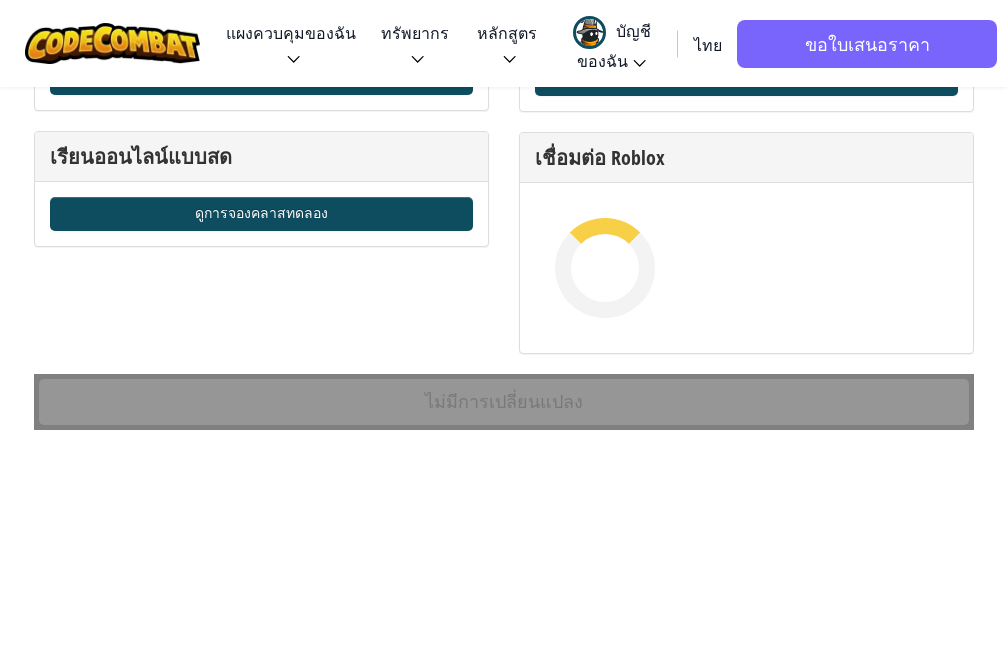 scroll, scrollTop: 1422, scrollLeft: 0, axis: vertical 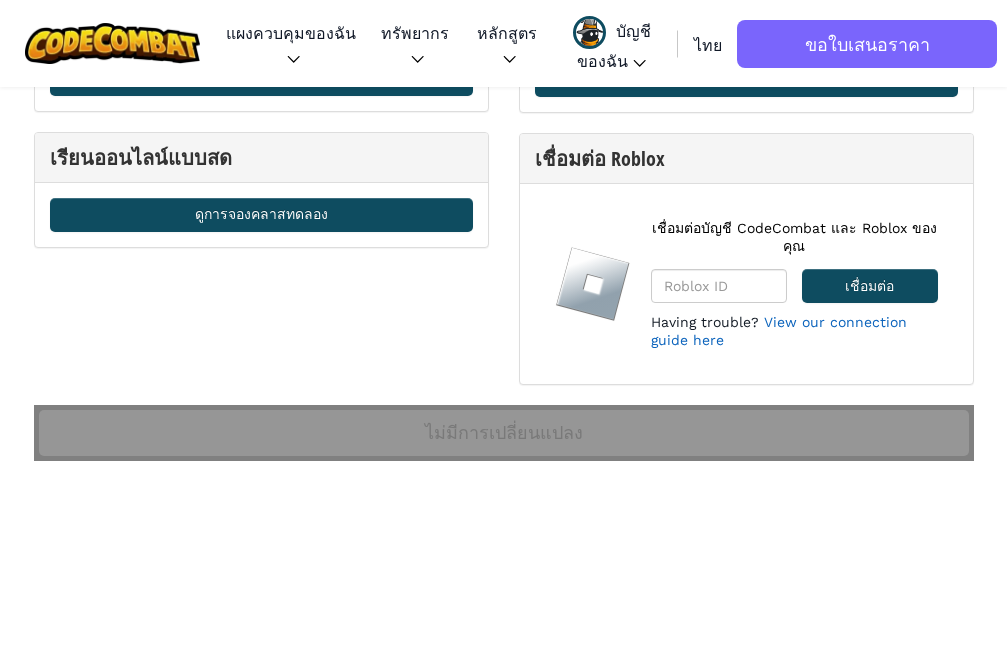 click on "บัญชีของฉัน" at bounding box center (614, 45) 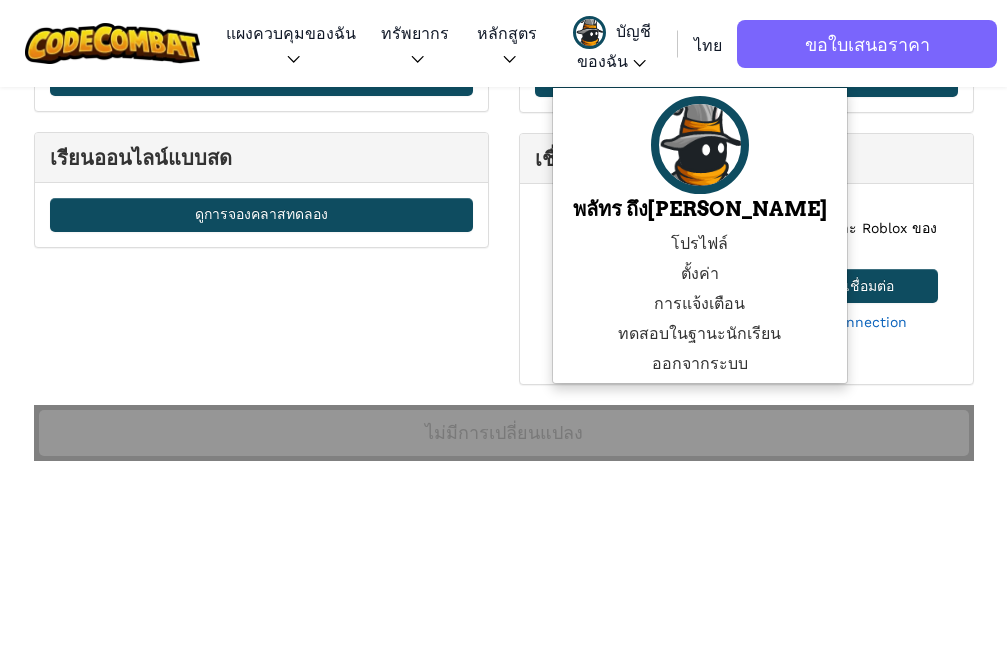 click on "เรา ชื่อผู้ใช้ อีเมล ( ยัง[PERSON_NAME]รับการยืนยัน [PERSON_NAME]บันทึกก่อนแล้วส่งอีเมลใหม่ ส่งอีเมลแล้ว! ตรวจสอบกล่องขาเข้าของคุณ ) [EMAIL_ADDRESS][PERSON_NAME][DOMAIN_NAME] ชื่อ พลัทร นามสกุล ถึง[PERSON_NAME] รหัสผ่าน รหัสผ่านใหม่ ตรวจสอบ บัญชีที่เกี่ยวข้อง จัดการ [PERSON_NAME]ใช้ แดชบอร์ดครู ใหม่ดู ลบบัญชีผู้ใช้ พิมพ์อีเมลหรือชื่อผู้ใช้ของคุณเพื่อยืนยันการลบบัญชี นอกจากนี้, พิมพ์รหัสผ่านของคุณ ลบบัญชีนี้[PERSON_NAME] อีเมล ประกาศ" at bounding box center (504, -431) 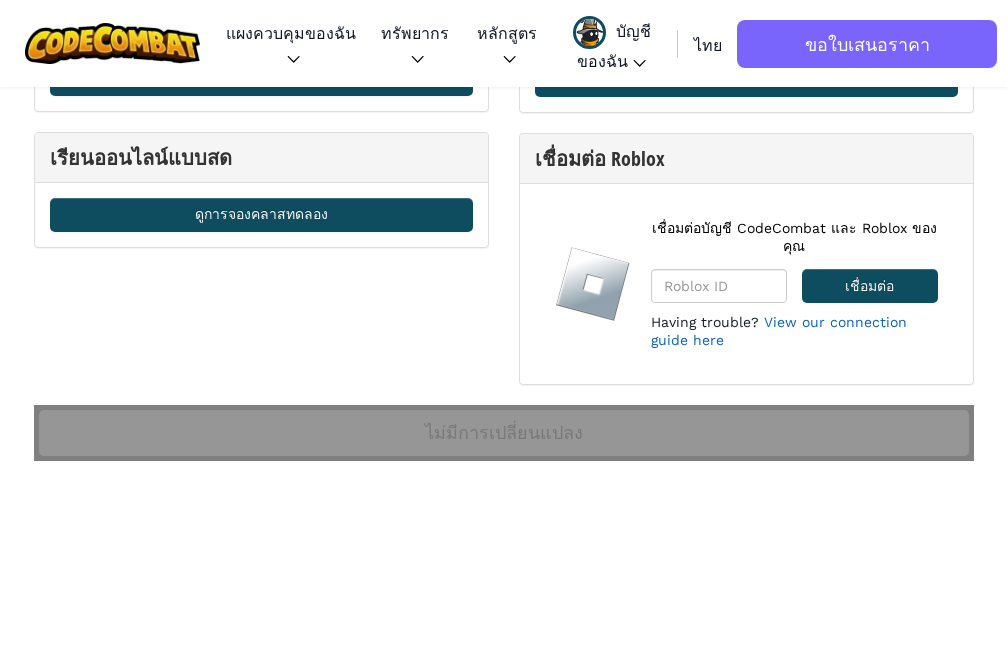 click on "บัญชีของฉัน" at bounding box center [612, 43] 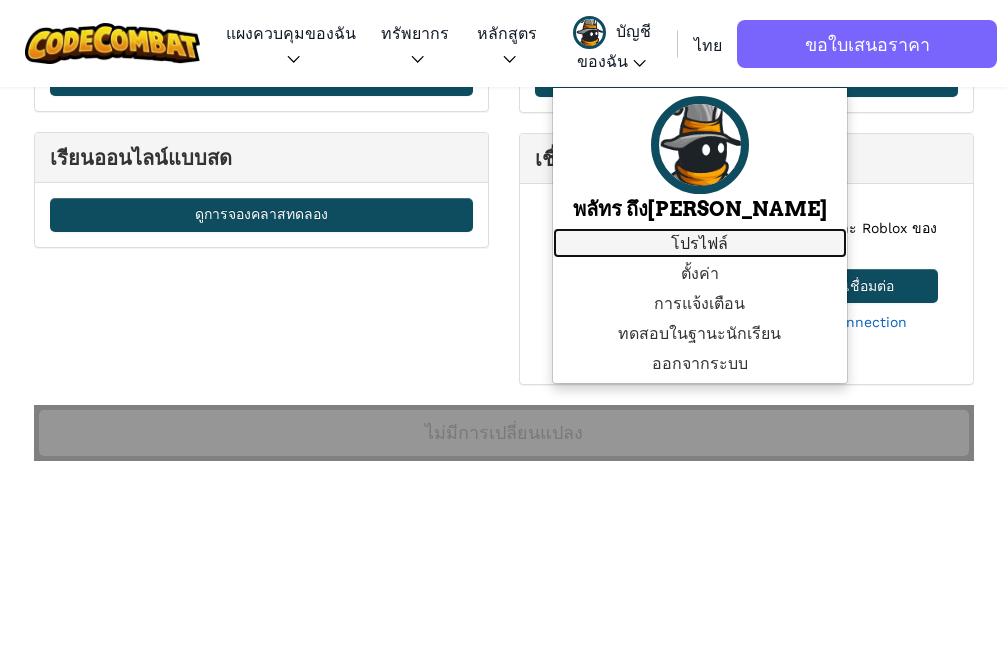 click on "โปรไฟล์" at bounding box center (700, 243) 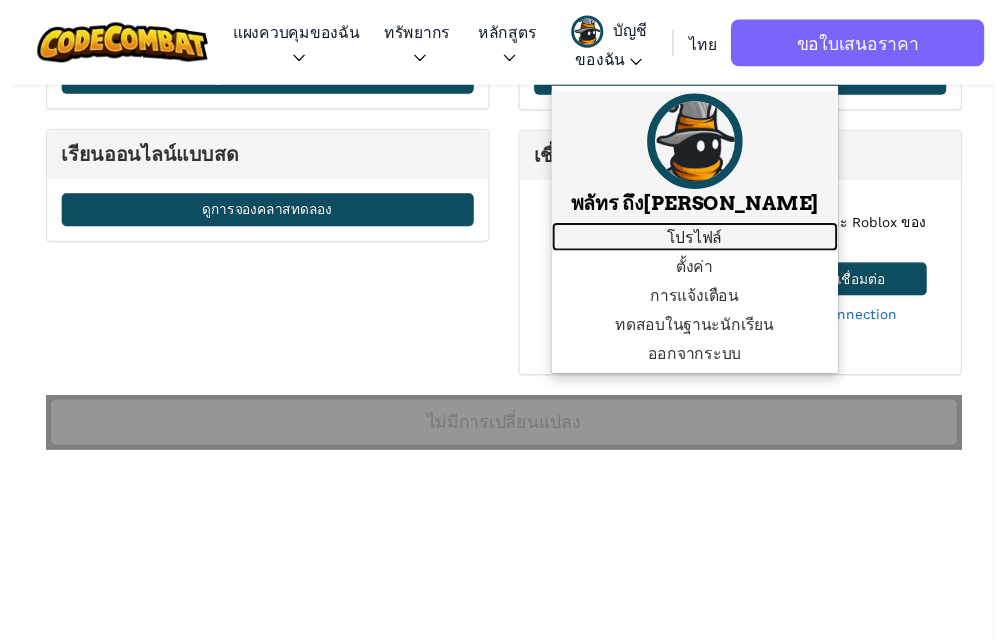 scroll, scrollTop: 0, scrollLeft: 0, axis: both 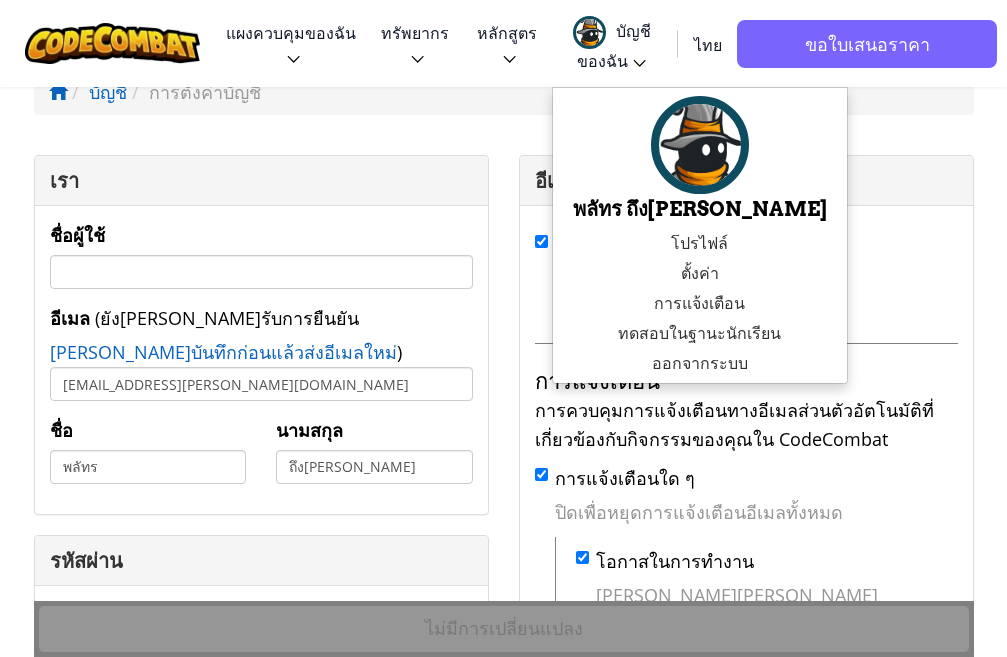 click on "บัญชี การตั้งค่าบัญชี" at bounding box center (504, 92) 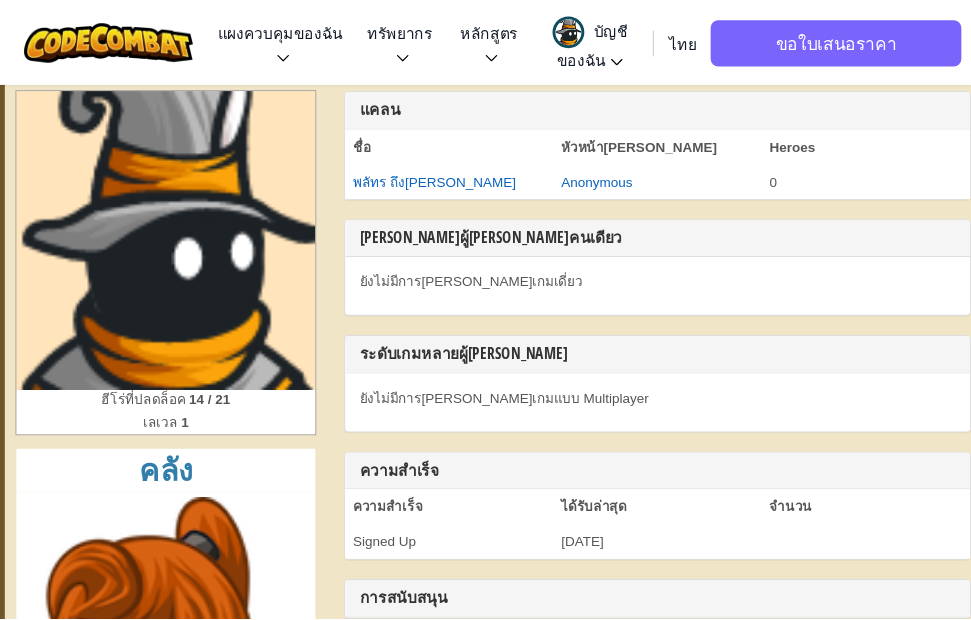 scroll, scrollTop: 0, scrollLeft: 0, axis: both 